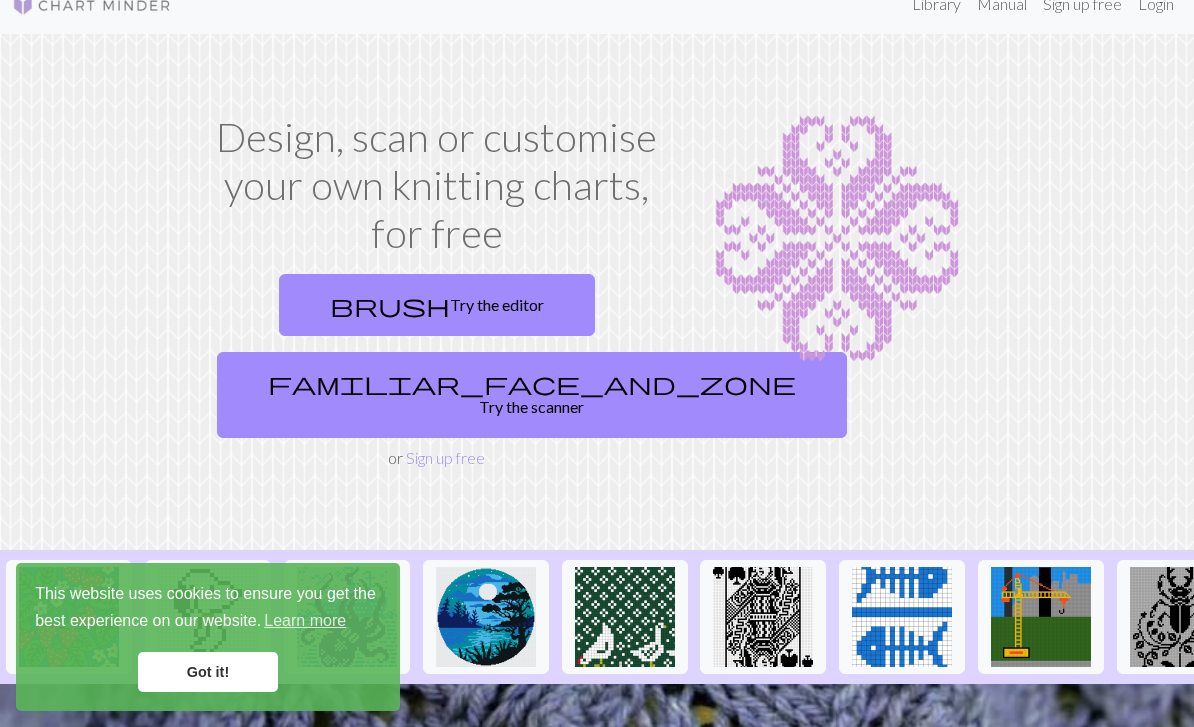 scroll, scrollTop: 33, scrollLeft: 0, axis: vertical 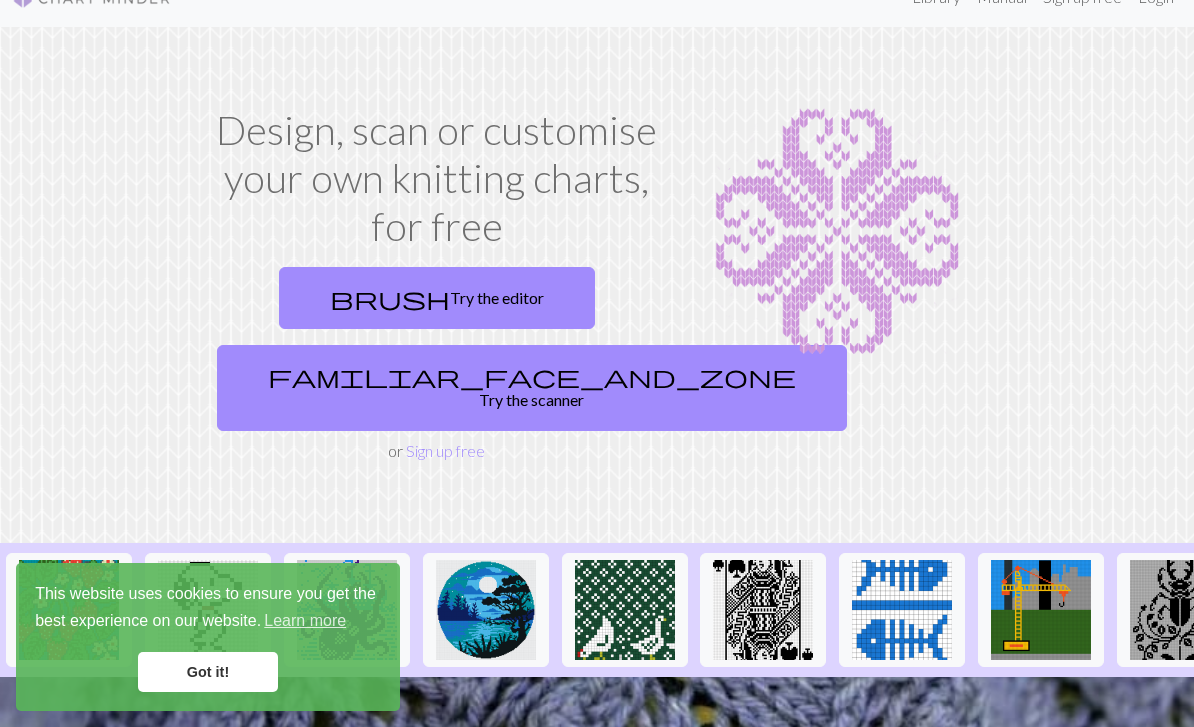 click on "Got it!" at bounding box center [208, 672] 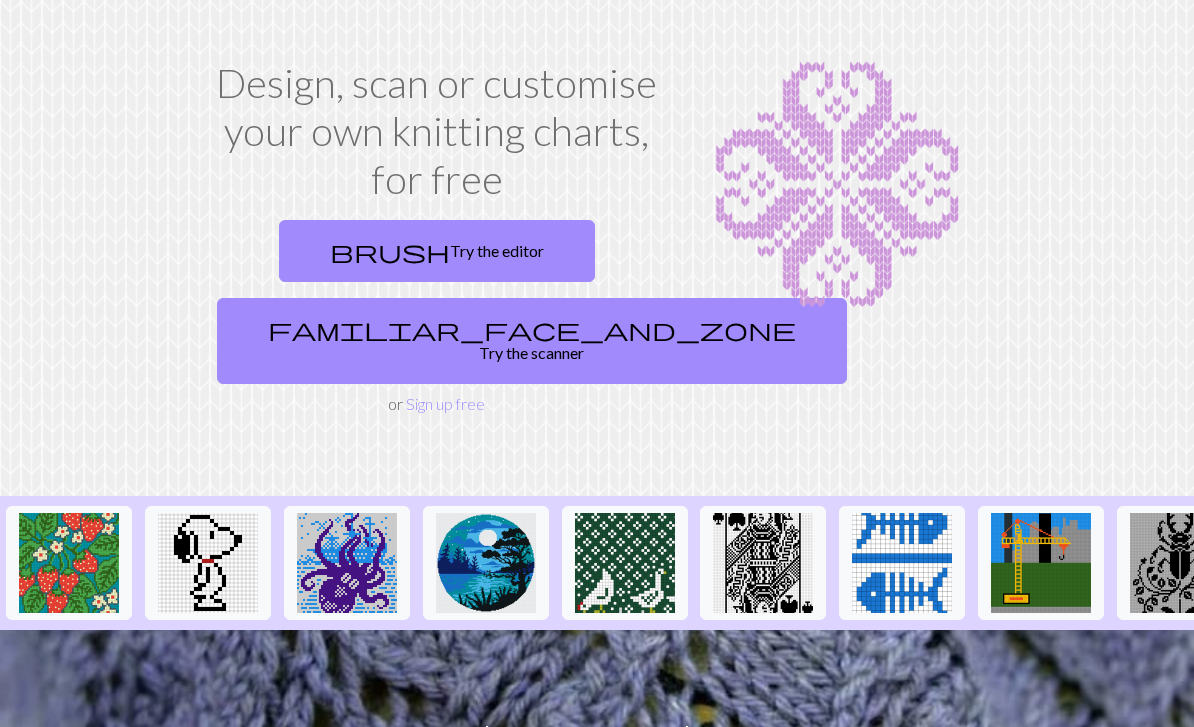 scroll, scrollTop: 0, scrollLeft: 0, axis: both 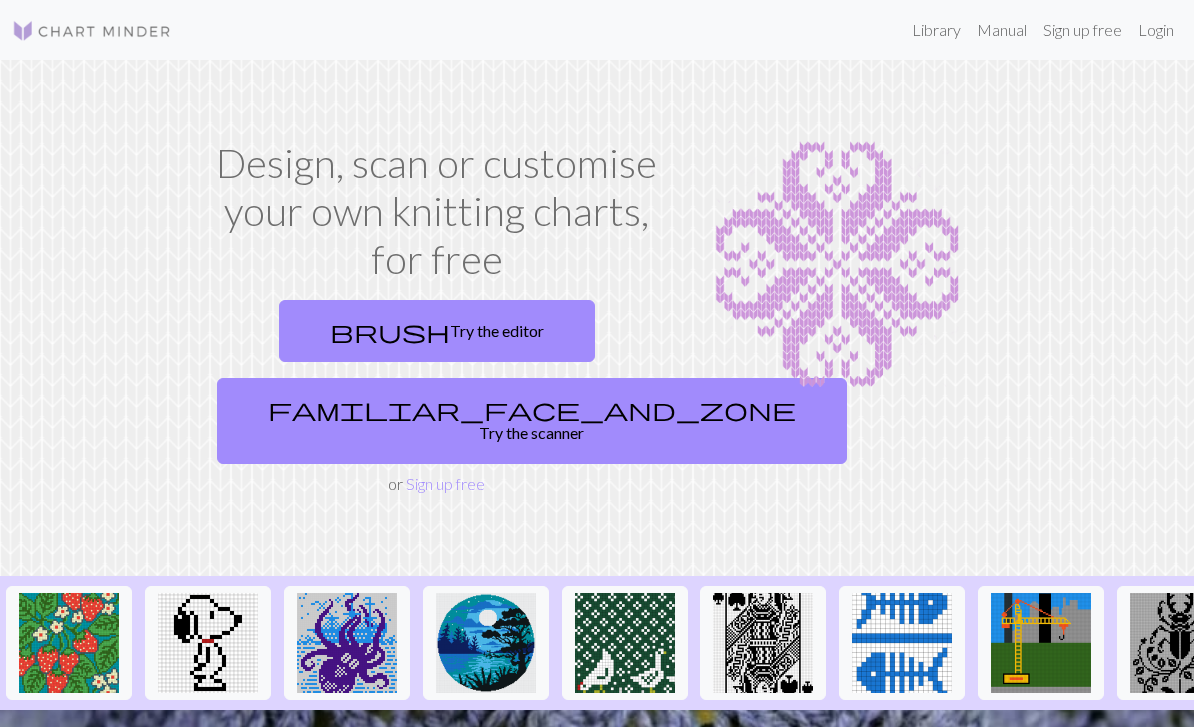 click on "Manual" at bounding box center (1002, 30) 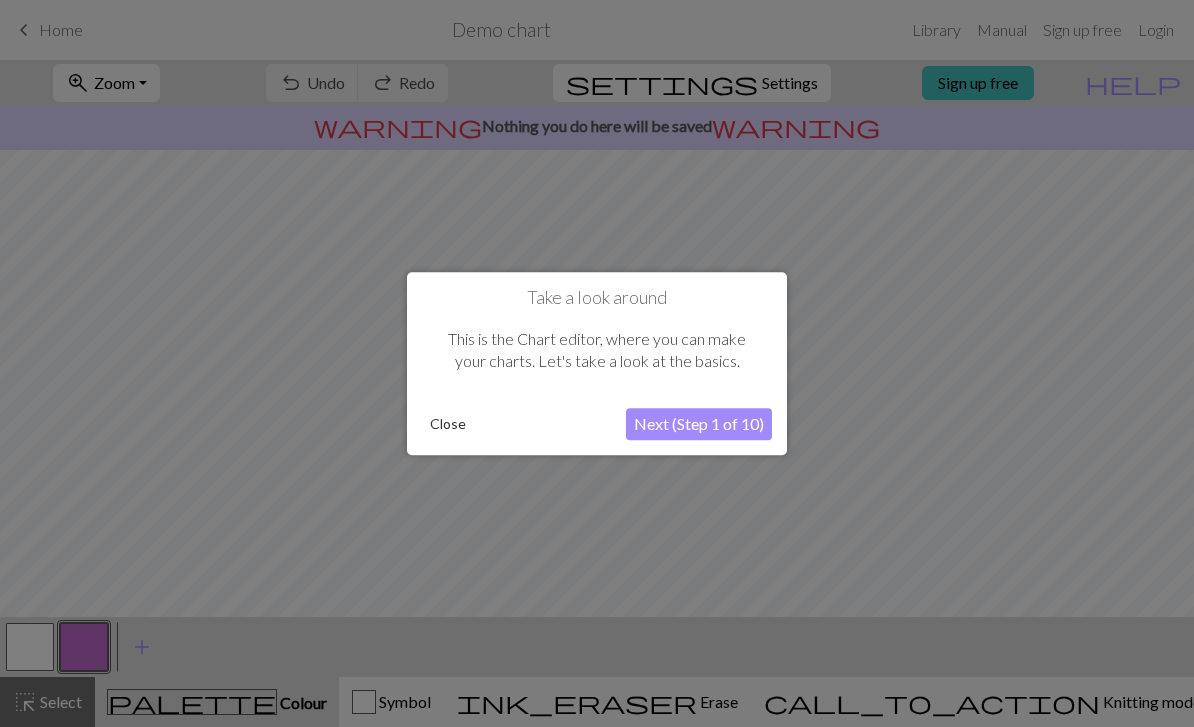 click on "Next (Step 1 of 10)" at bounding box center [699, 424] 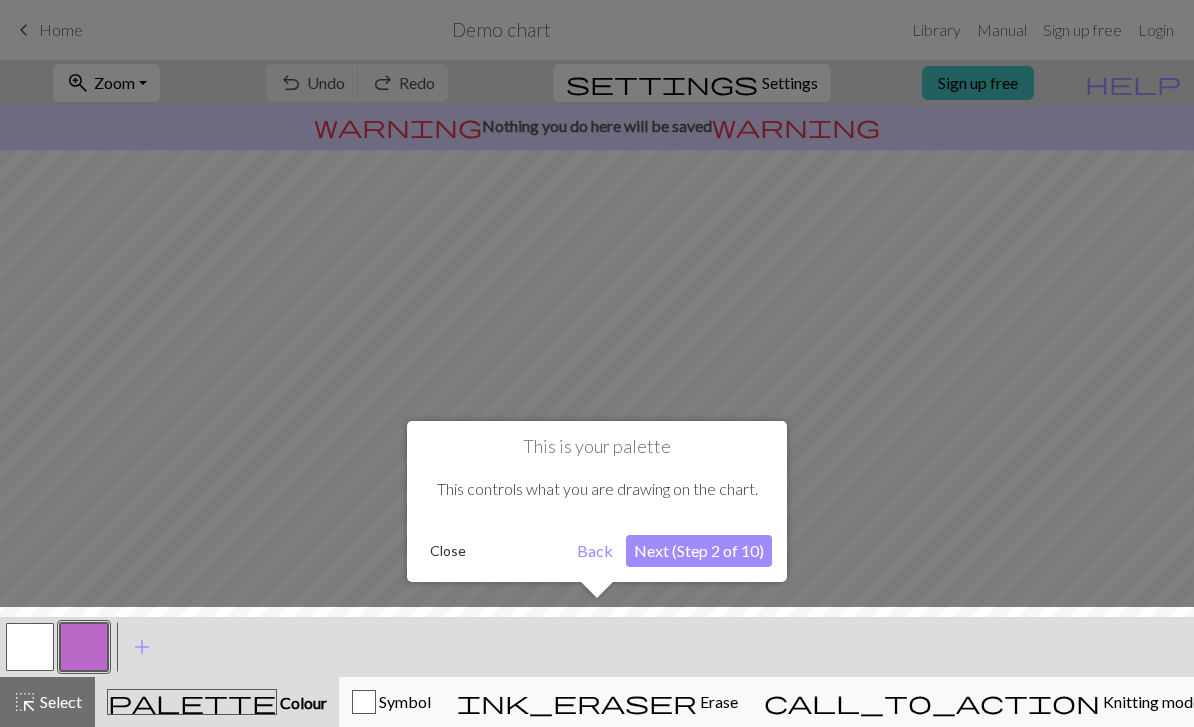 click on "Next (Step 2 of 10)" at bounding box center (699, 551) 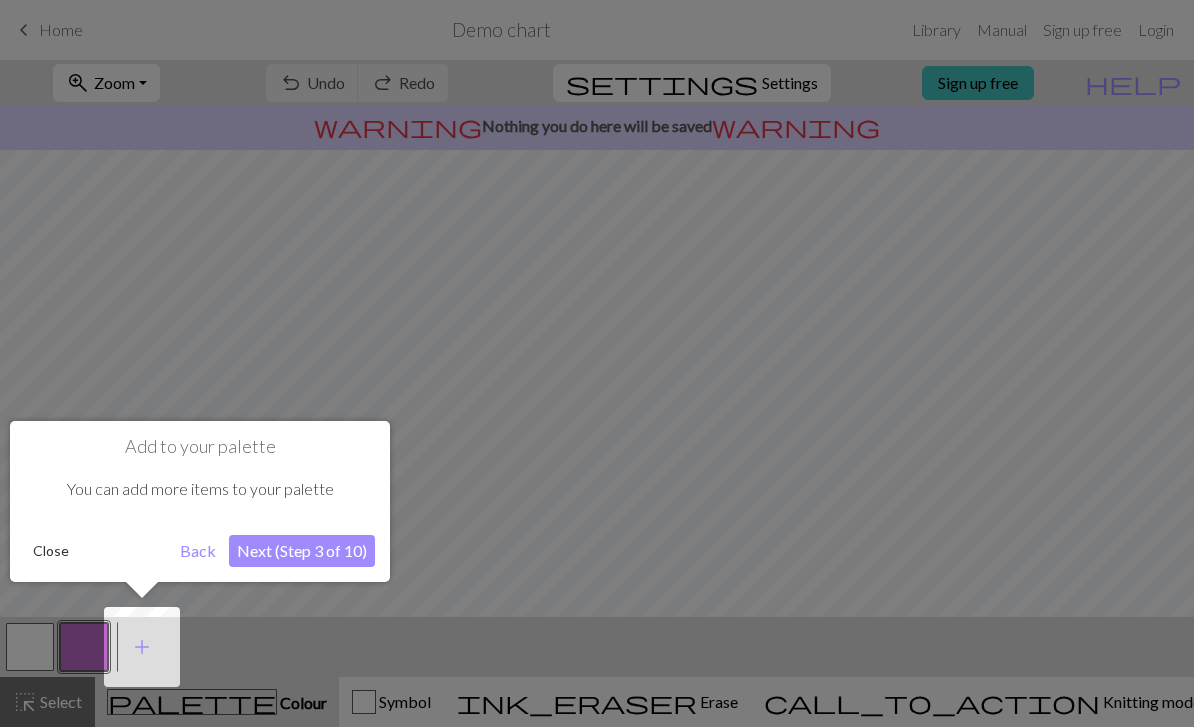 click on "Next (Step 3 of 10)" at bounding box center [302, 551] 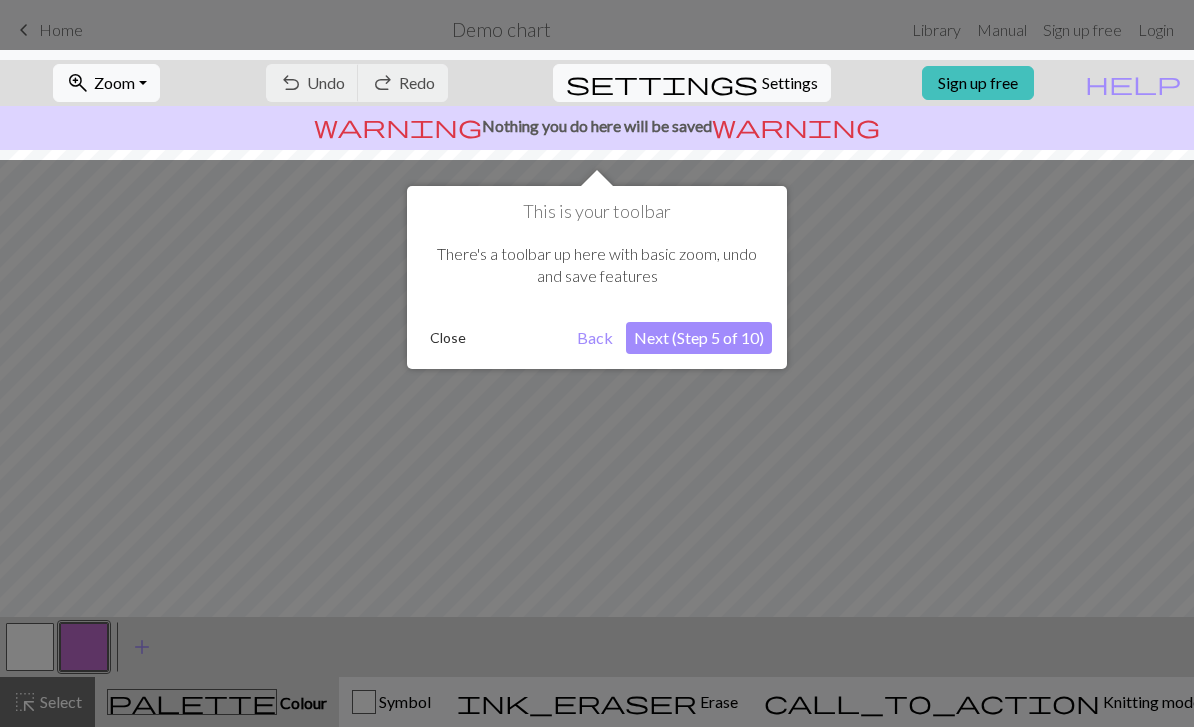 click on "Next (Step 5 of 10)" at bounding box center [699, 338] 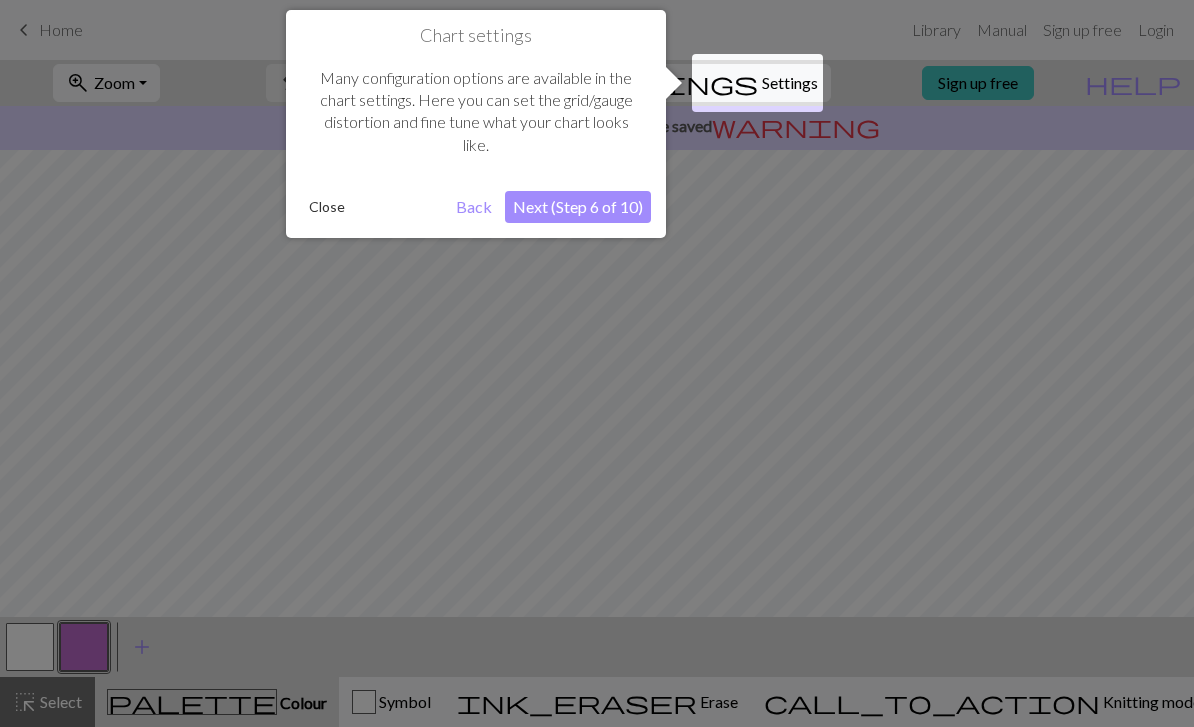 click on "Next (Step 6 of 10)" at bounding box center [578, 207] 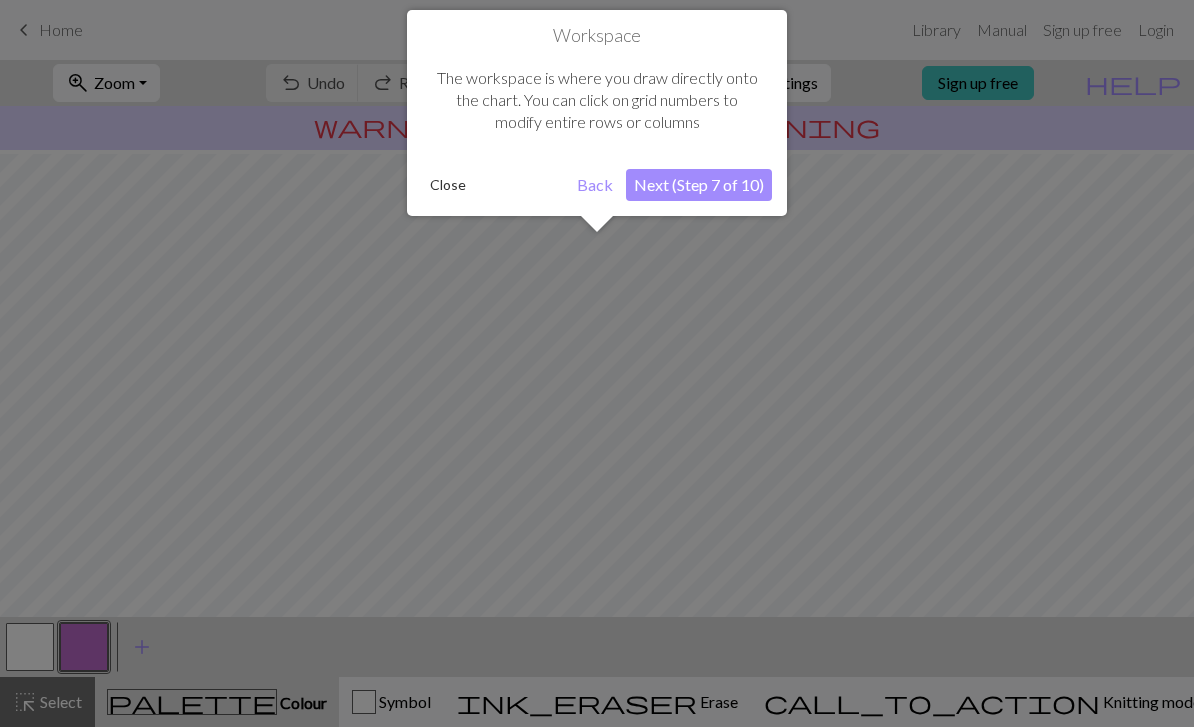 scroll, scrollTop: 120, scrollLeft: 0, axis: vertical 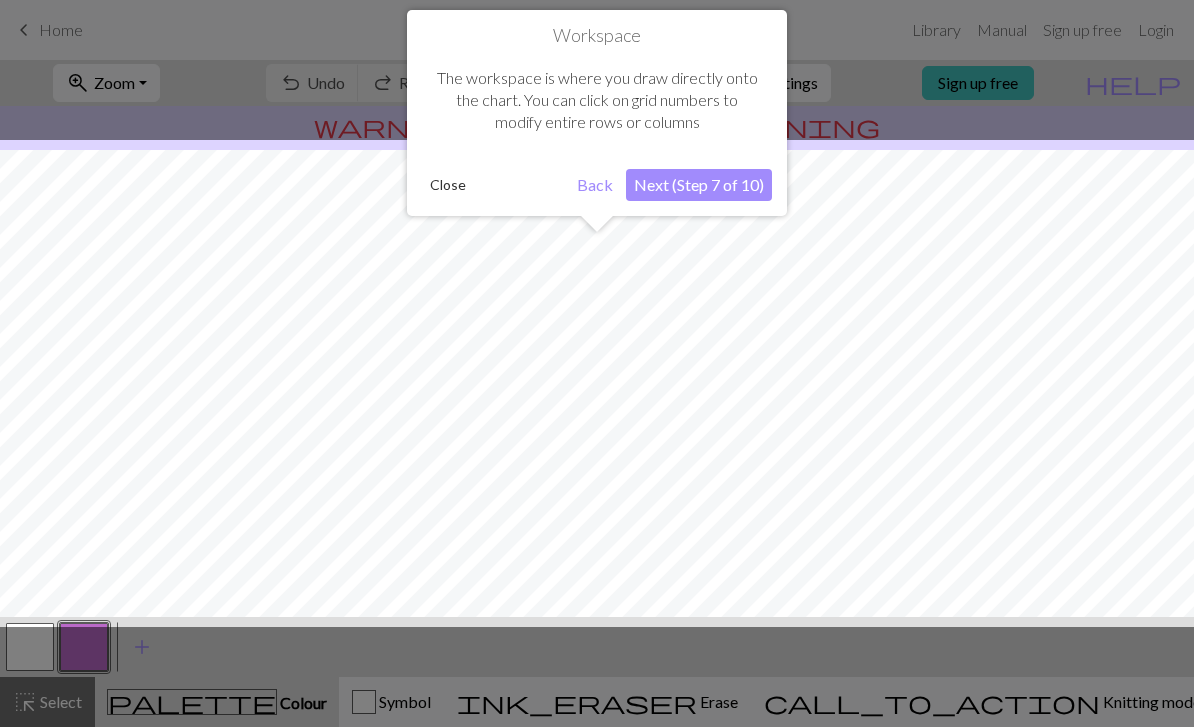 click on "Next (Step 7 of 10)" at bounding box center [699, 185] 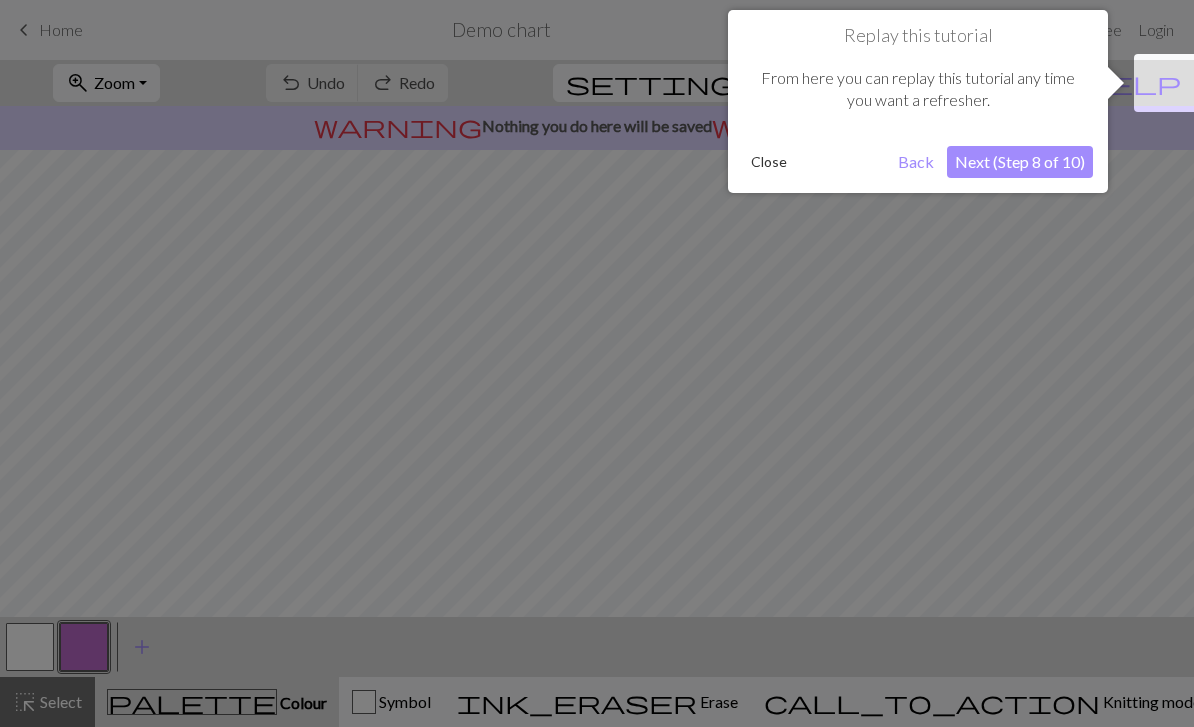 click on "Next (Step 8 of 10)" at bounding box center [1020, 162] 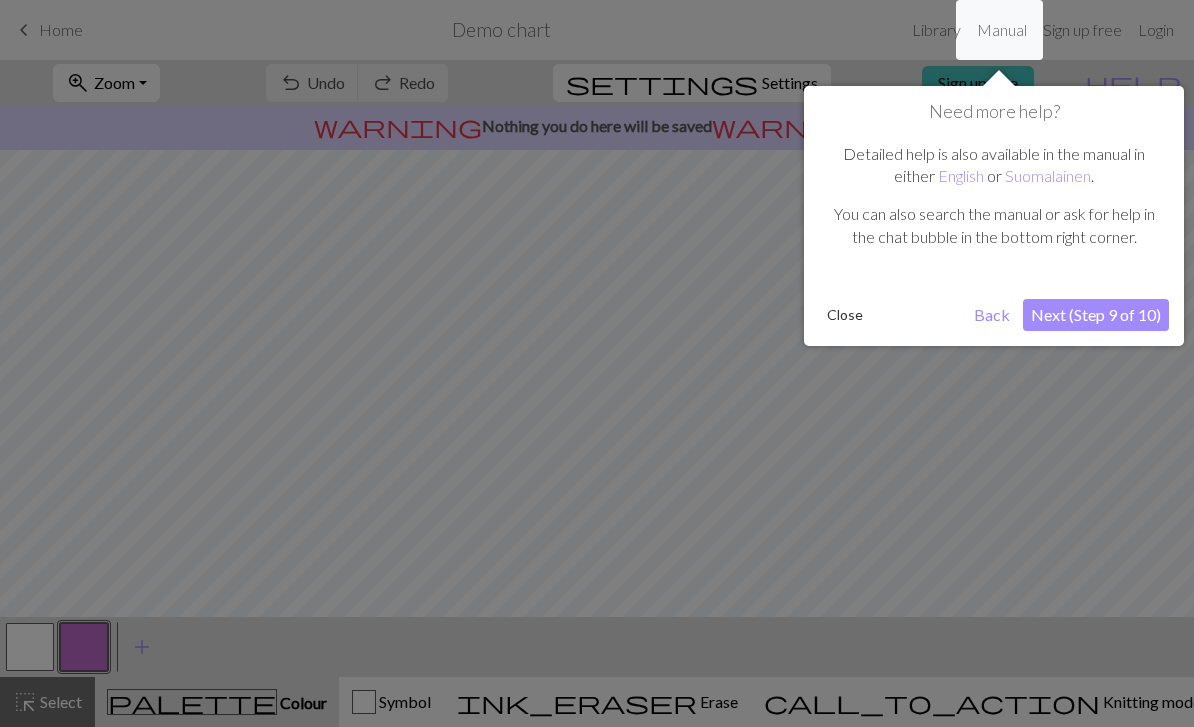 click on "Next (Step 9 of 10)" at bounding box center (1096, 315) 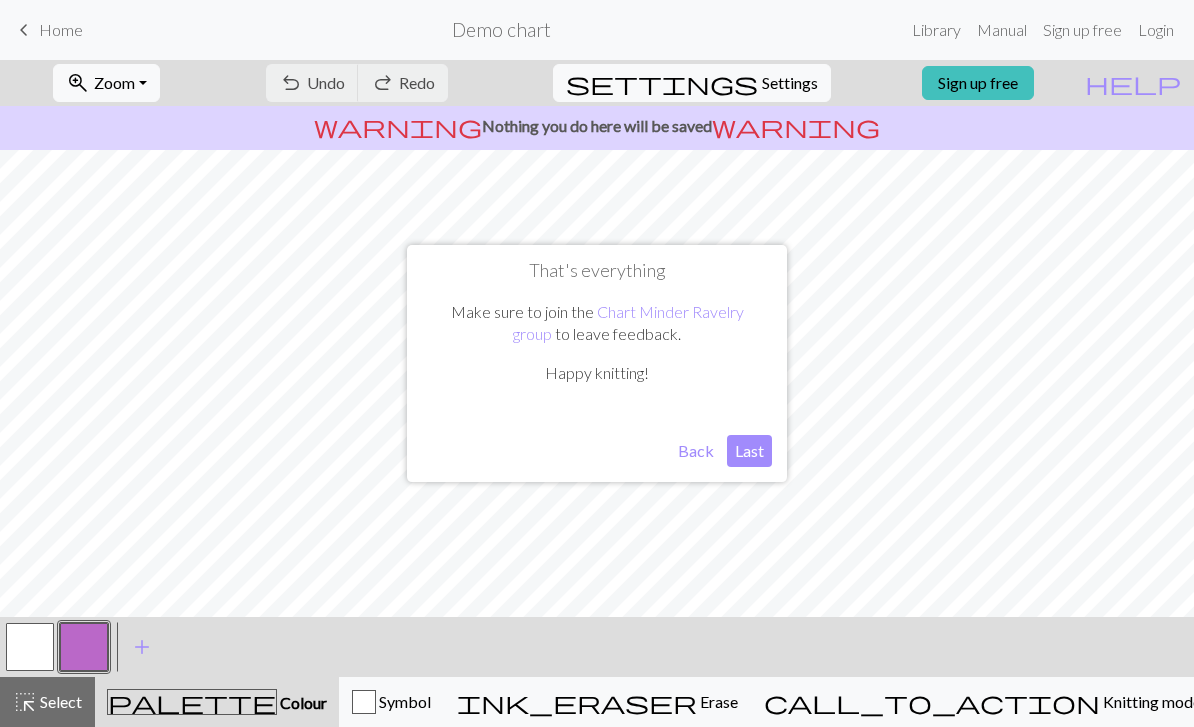 click on "Last" at bounding box center (749, 451) 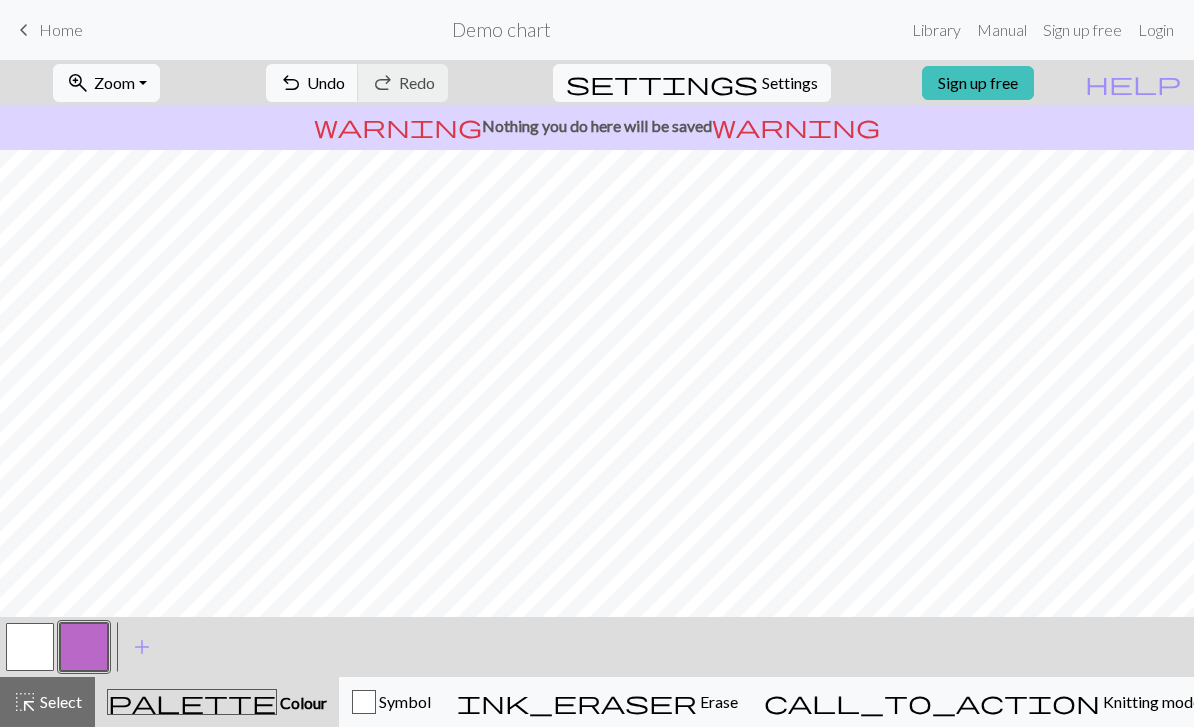 click on "Knitting mode" at bounding box center (1150, 701) 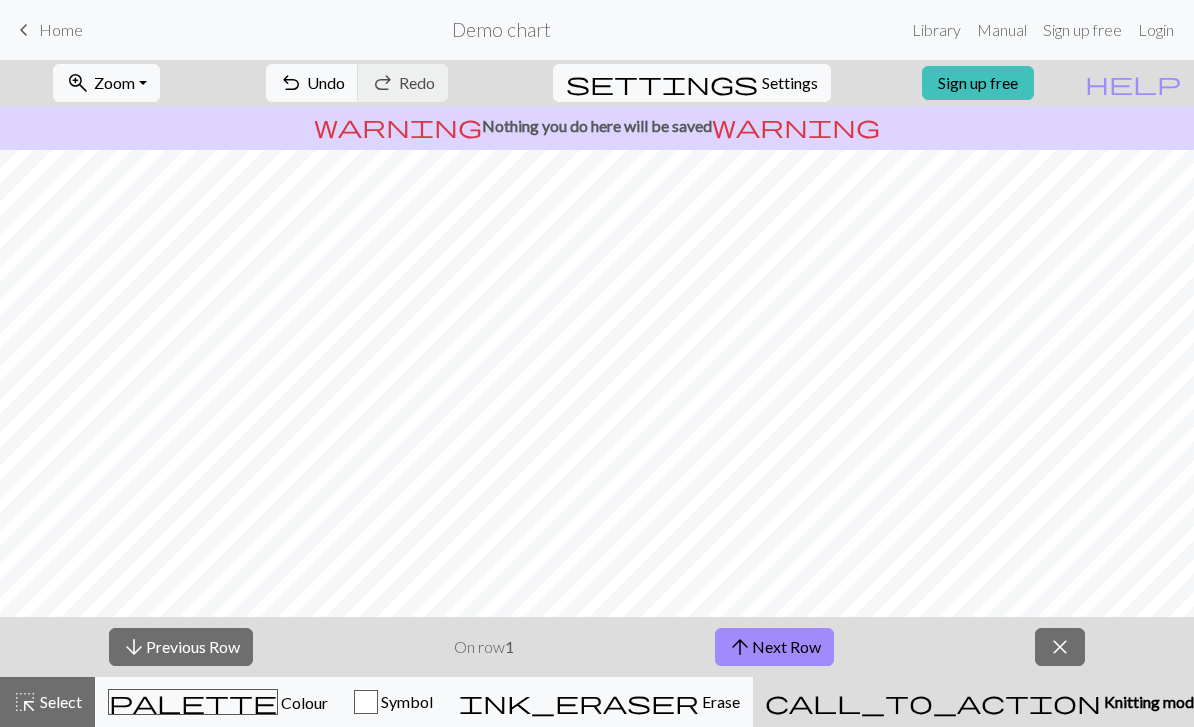 click on "Knitting mode" at bounding box center (1151, 701) 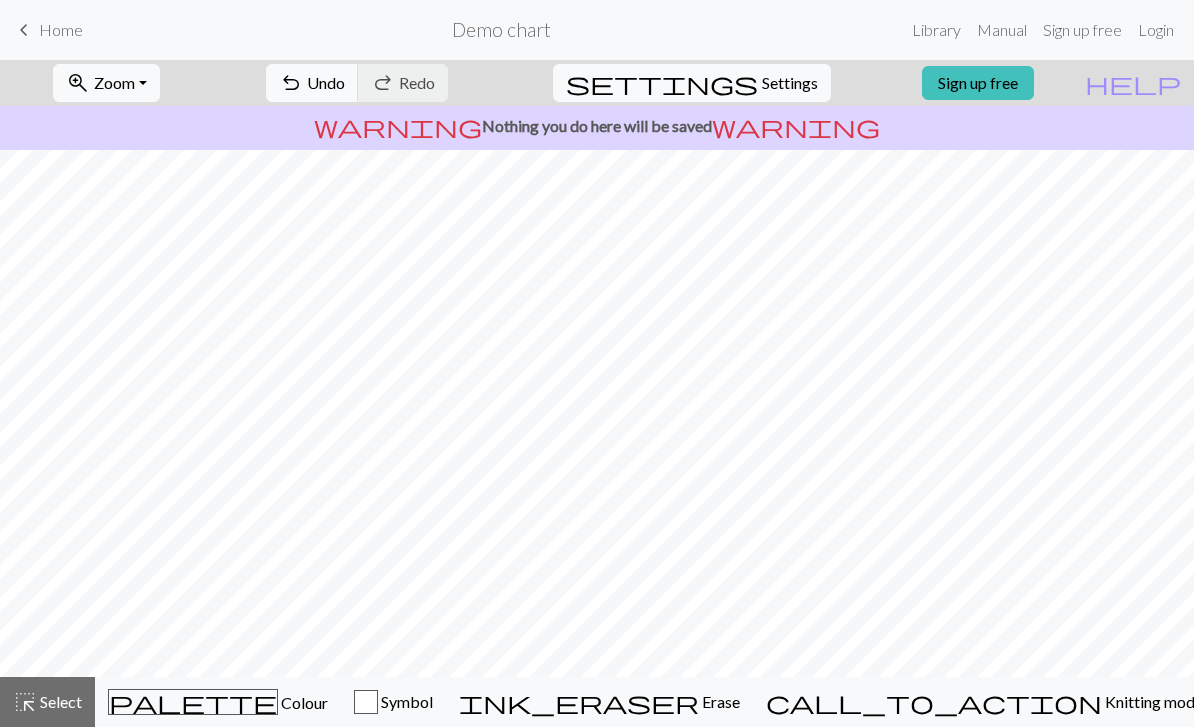 click on "settings  Settings" at bounding box center [692, 83] 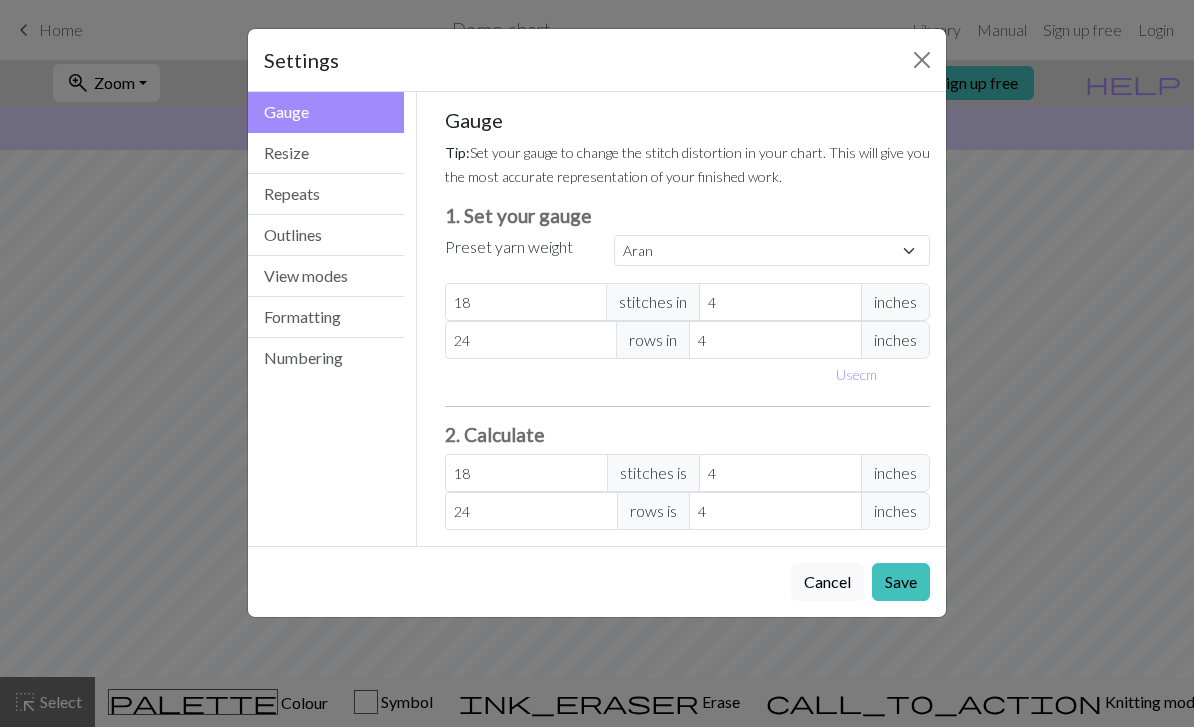 click at bounding box center [922, 60] 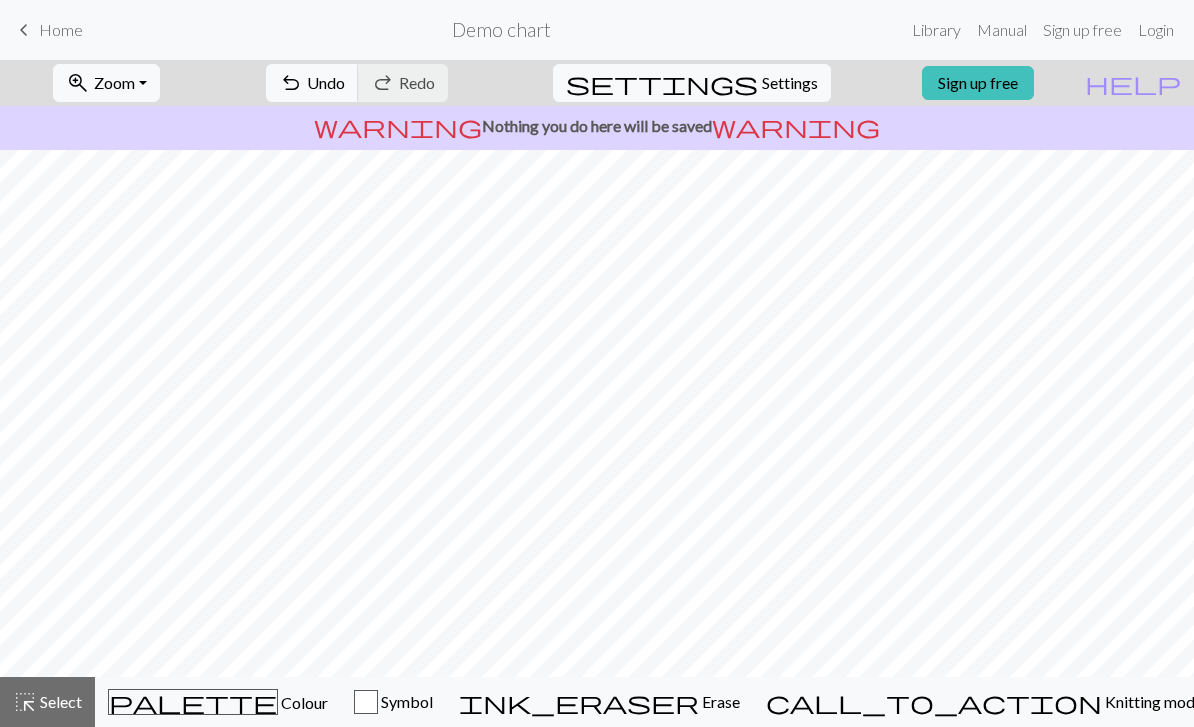 click on "help Show me around" at bounding box center (1133, 83) 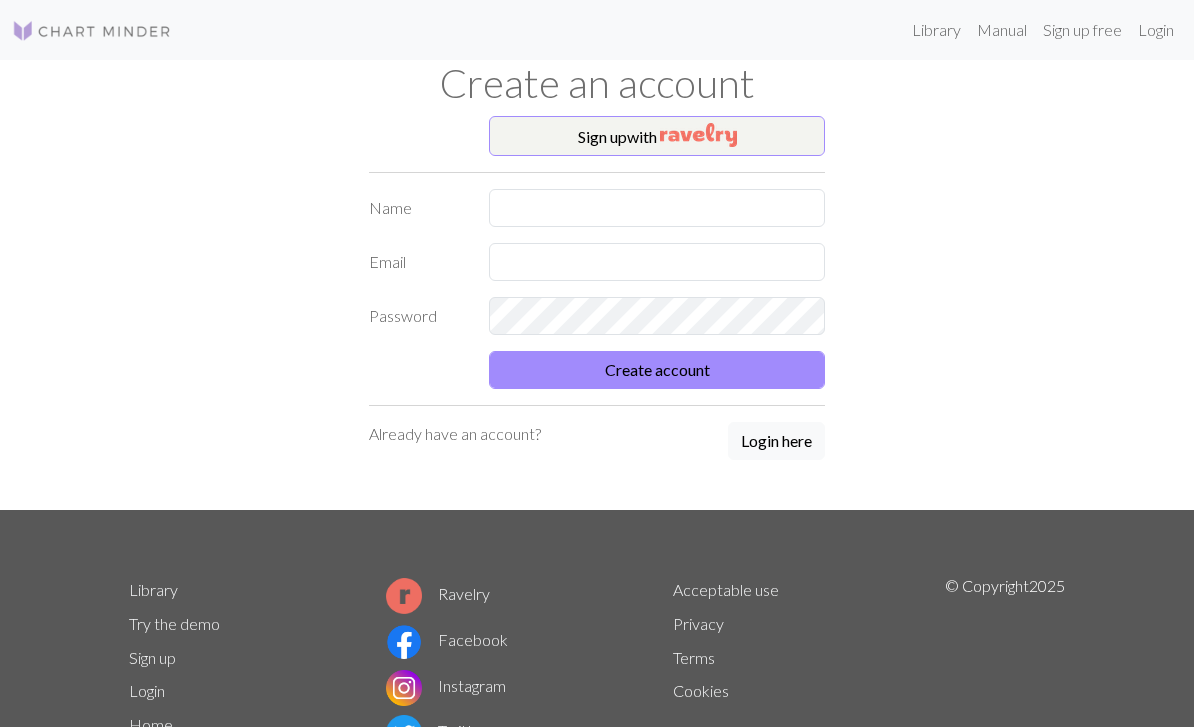 click at bounding box center (698, 135) 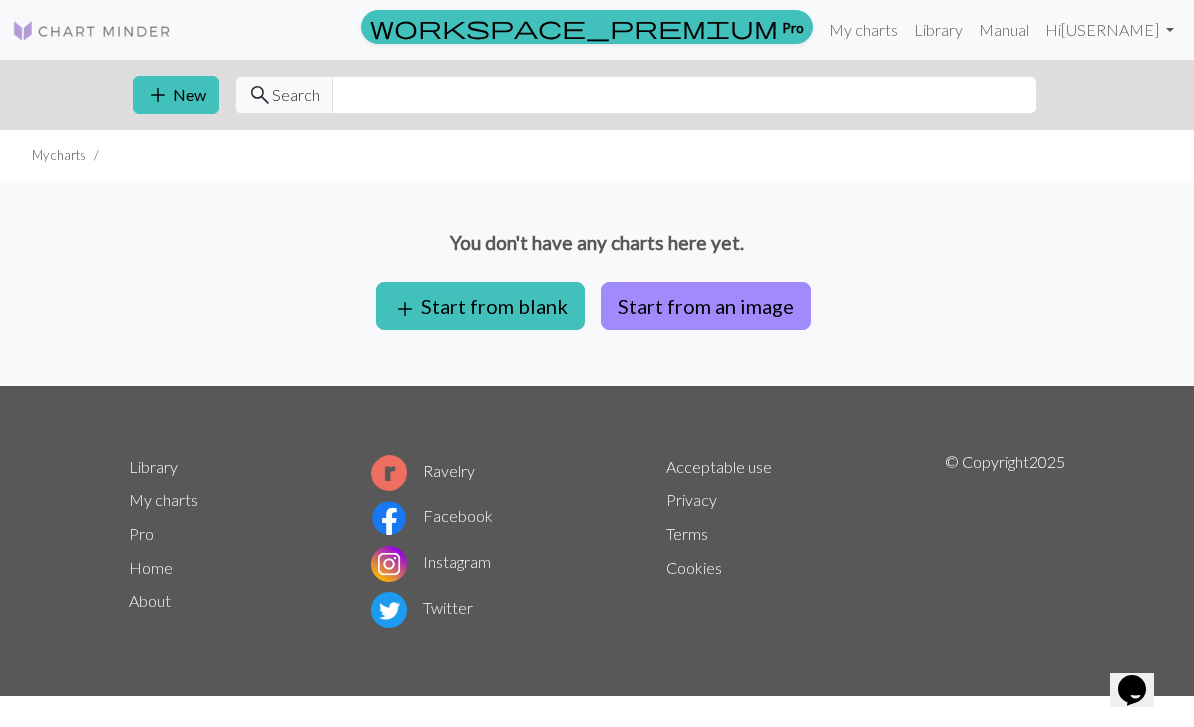 click on "Hi  rhruvo" at bounding box center (1109, 30) 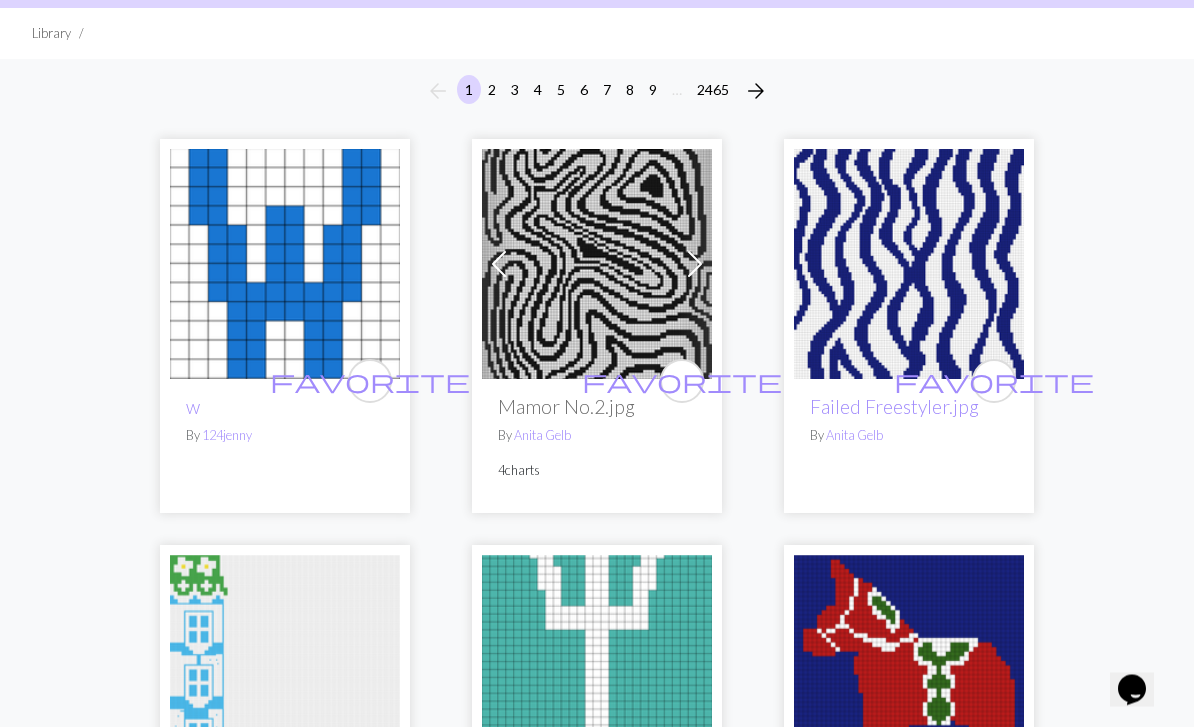 scroll, scrollTop: 0, scrollLeft: 0, axis: both 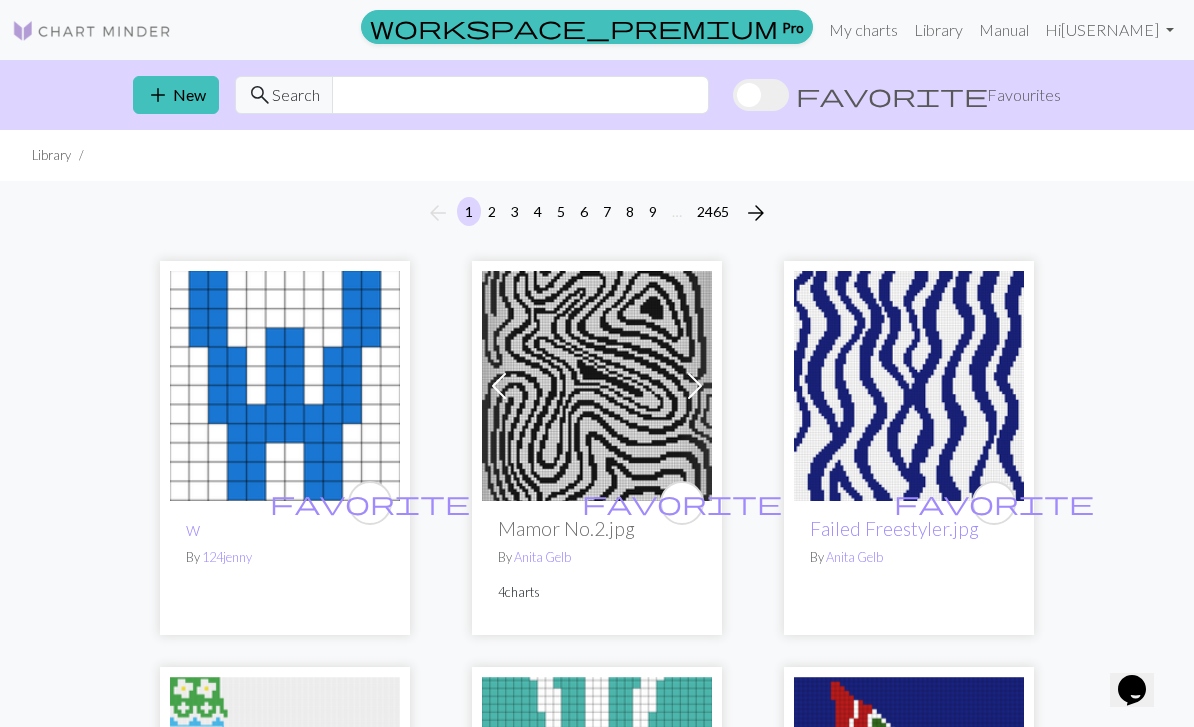 click on "add   New" at bounding box center (176, 95) 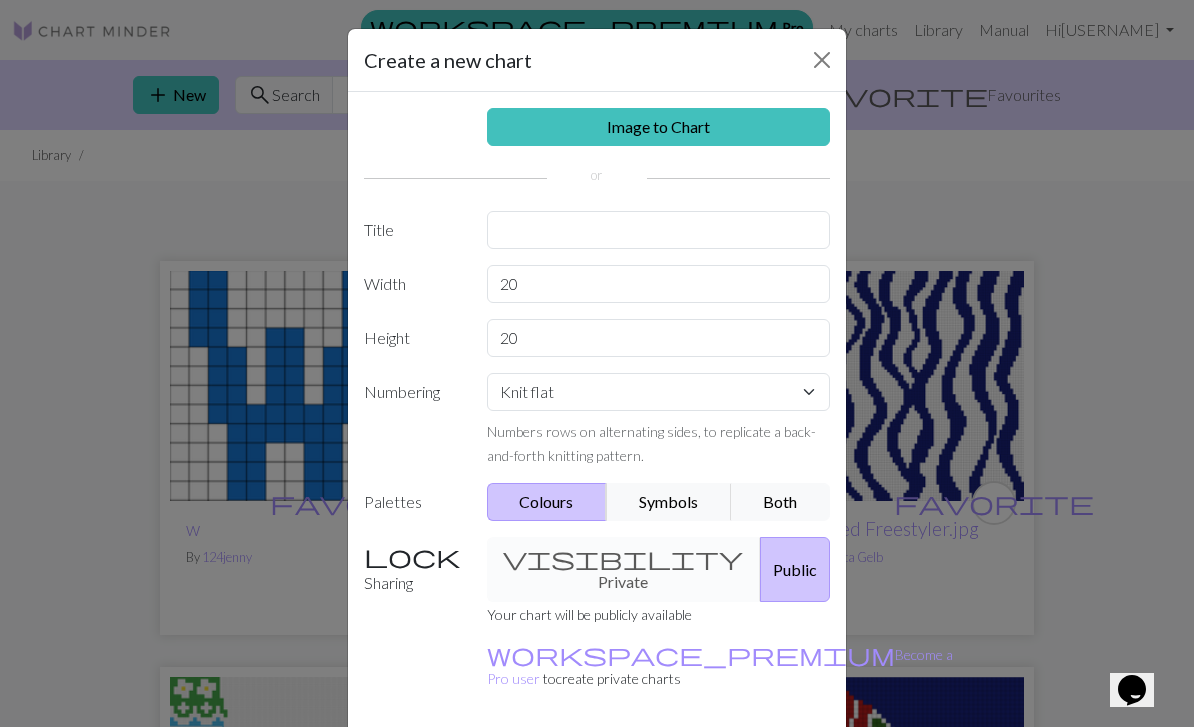 scroll, scrollTop: 0, scrollLeft: 0, axis: both 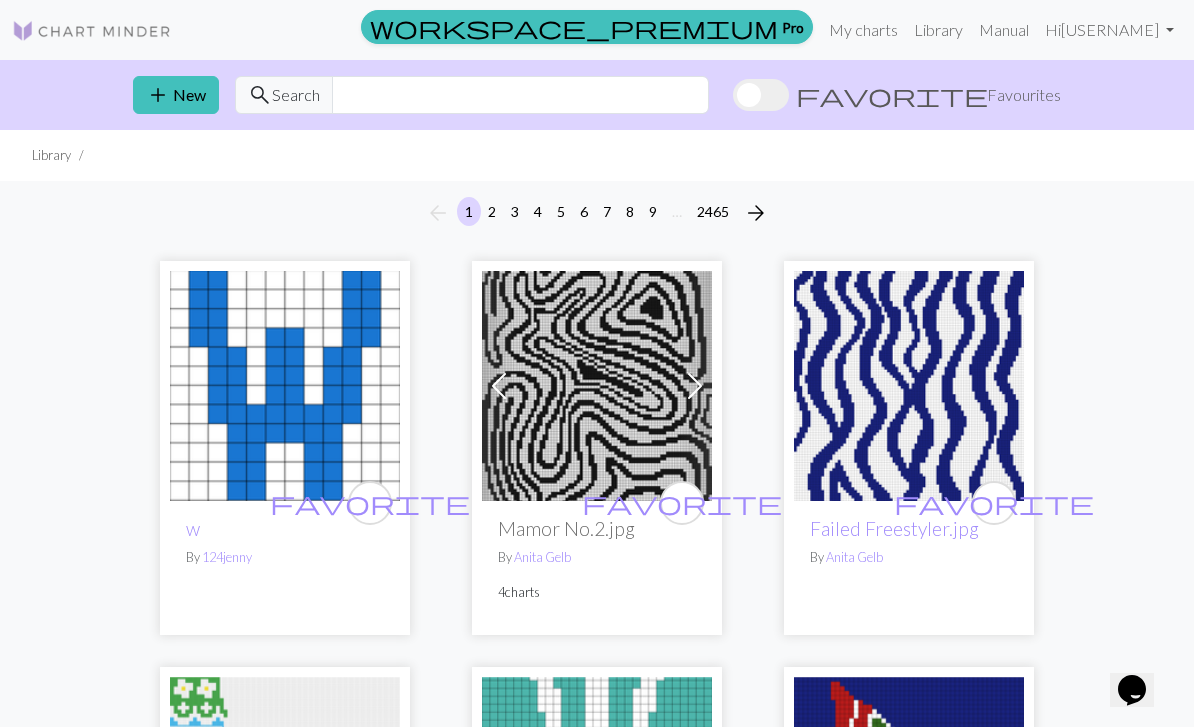 click on "My charts" at bounding box center [863, 30] 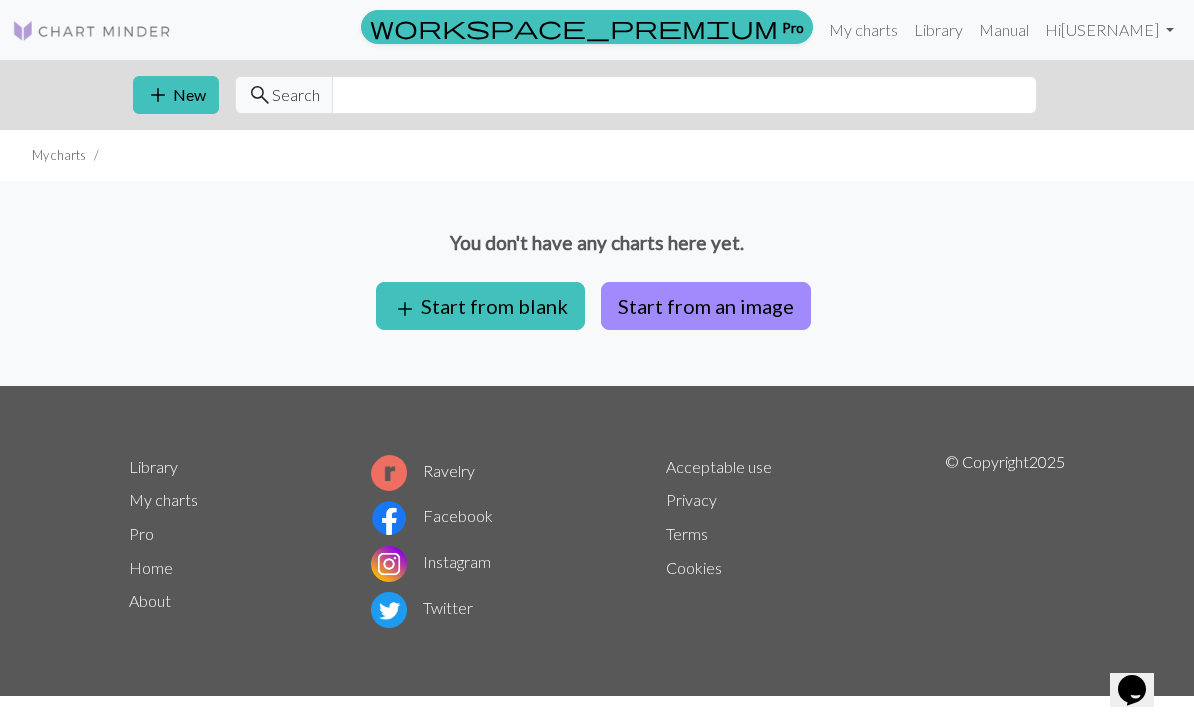 click on "Manual" at bounding box center (1004, 30) 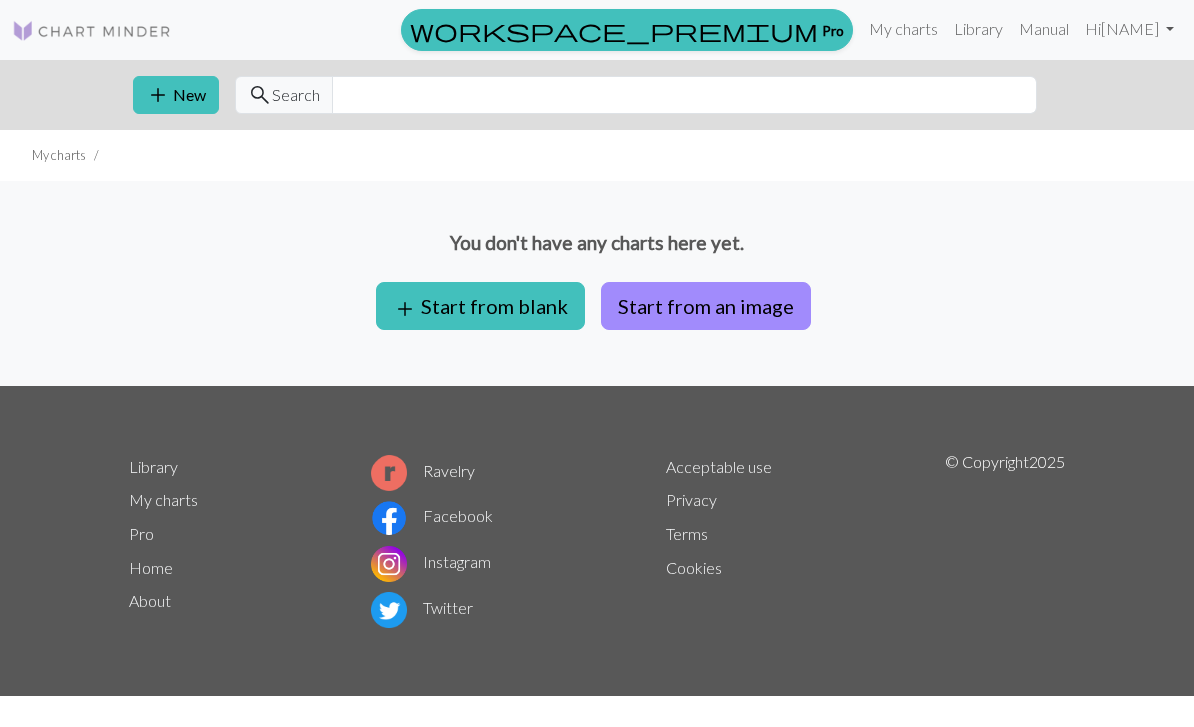 scroll, scrollTop: 0, scrollLeft: 0, axis: both 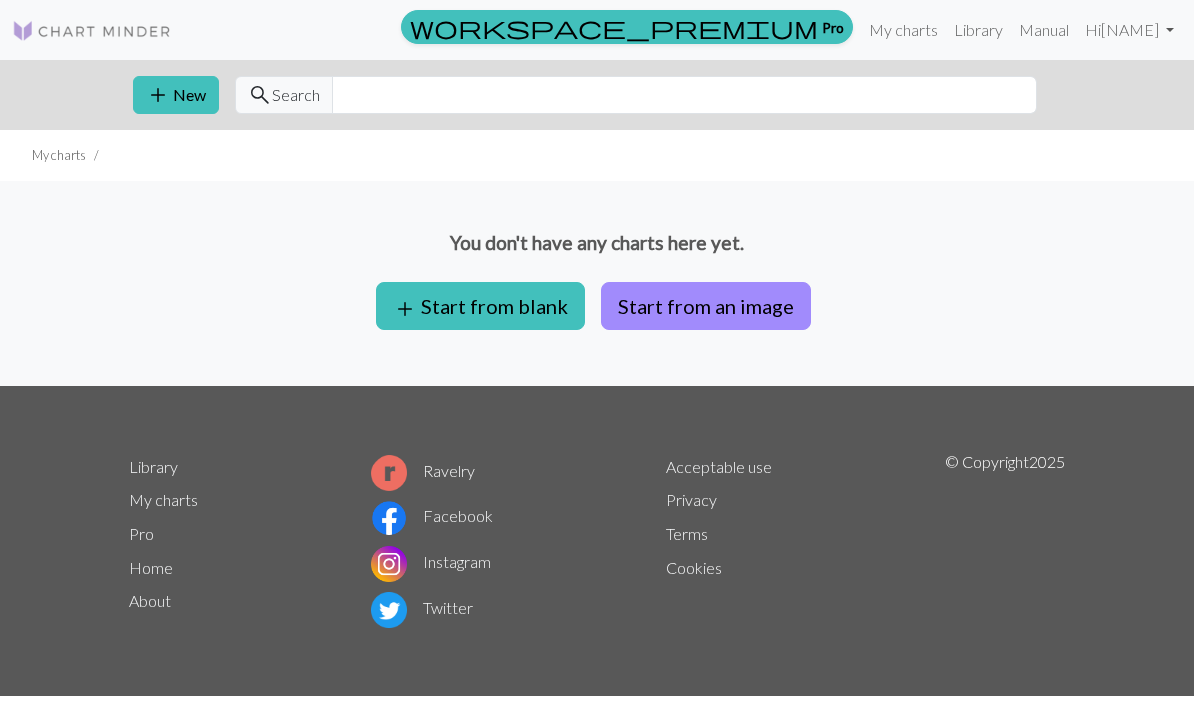 click on "Pro" at bounding box center [141, 533] 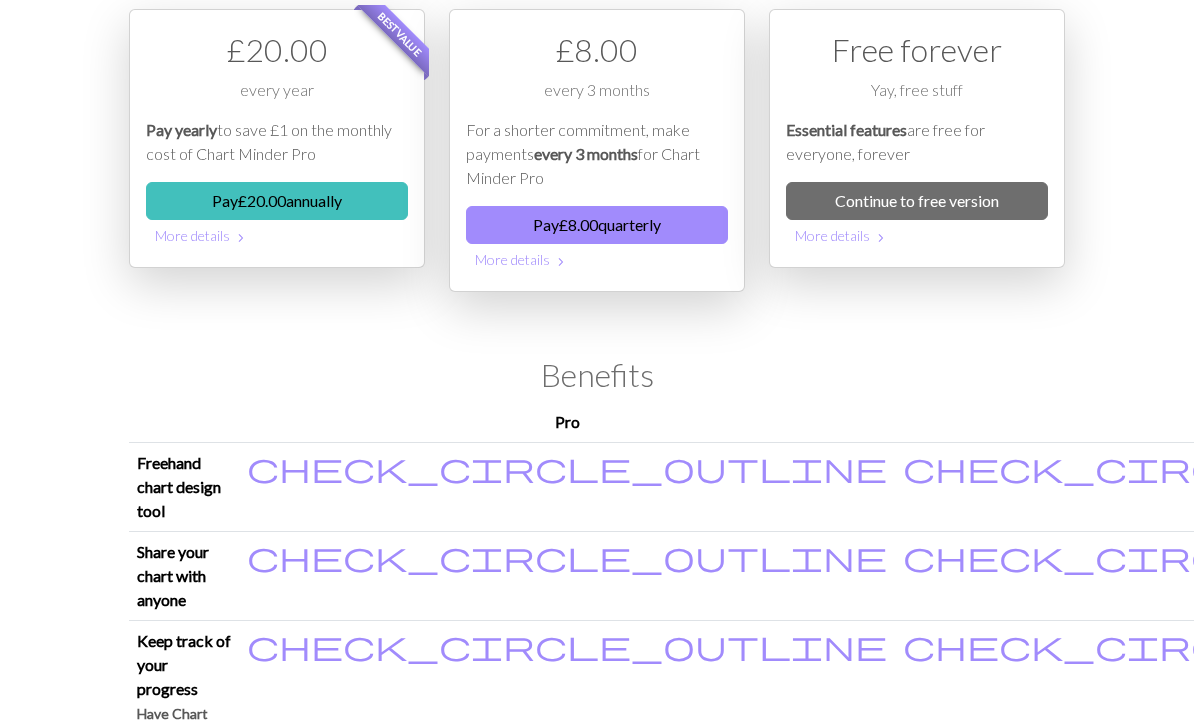 scroll, scrollTop: 0, scrollLeft: 0, axis: both 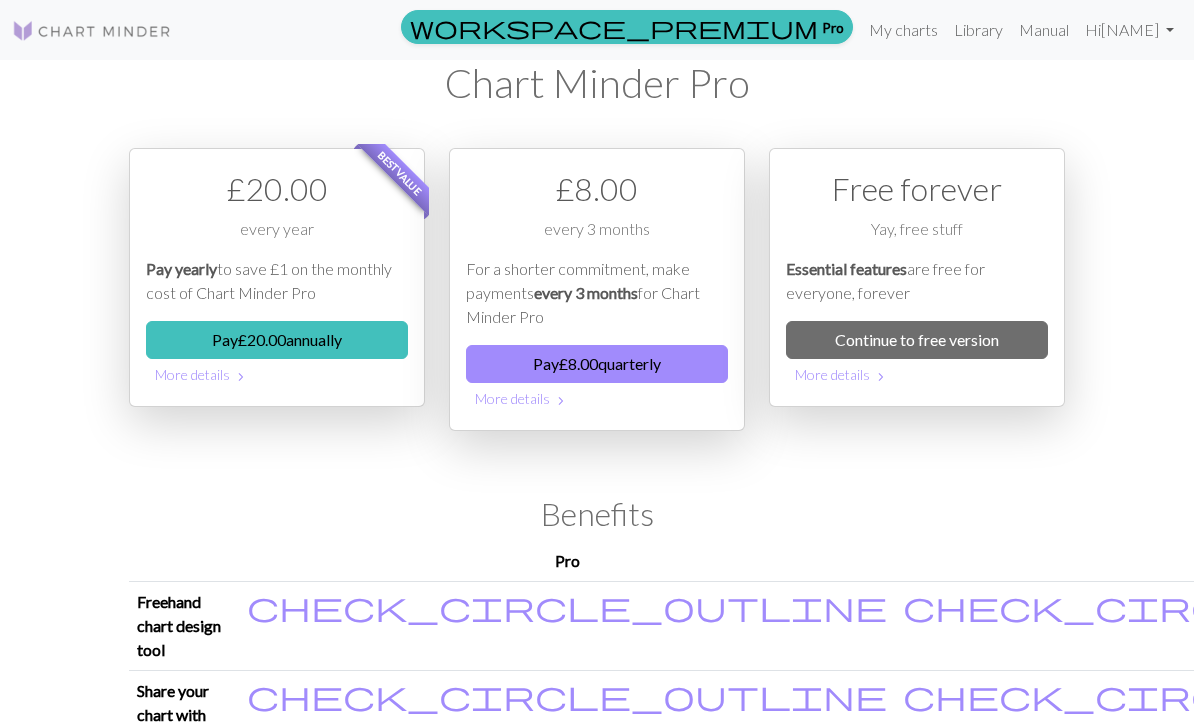 click on "Hi  rhruvo" at bounding box center [1129, 30] 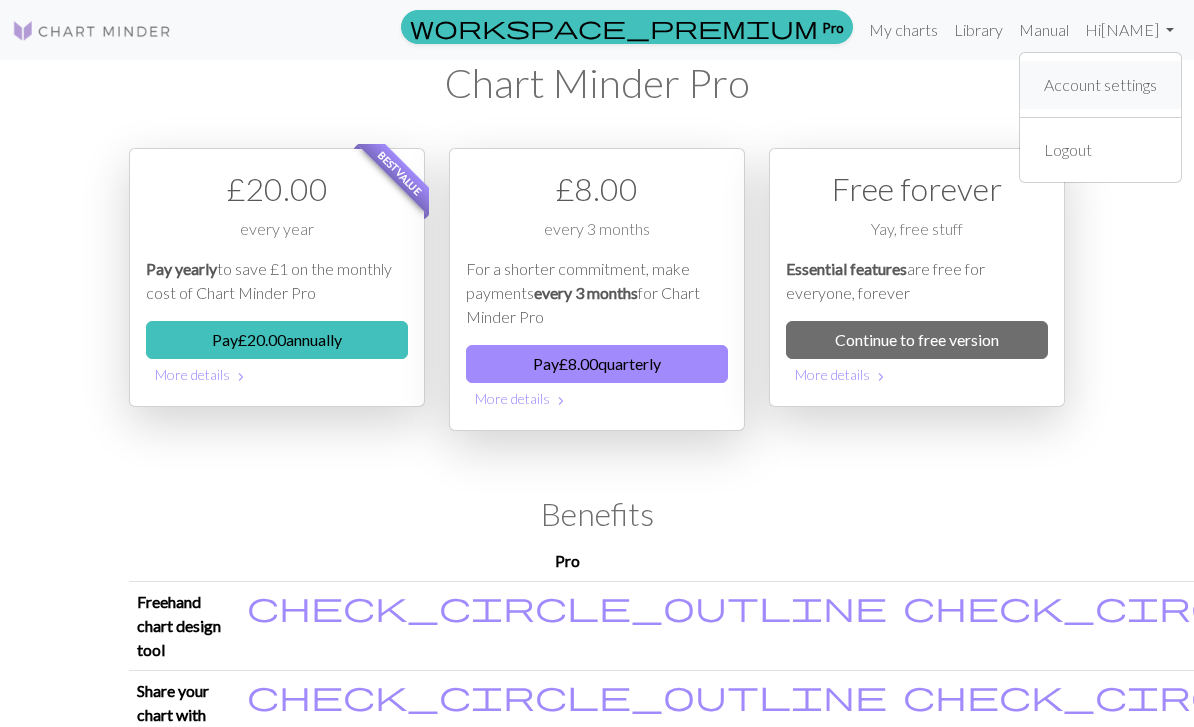 click on "Account settings" at bounding box center (1100, 85) 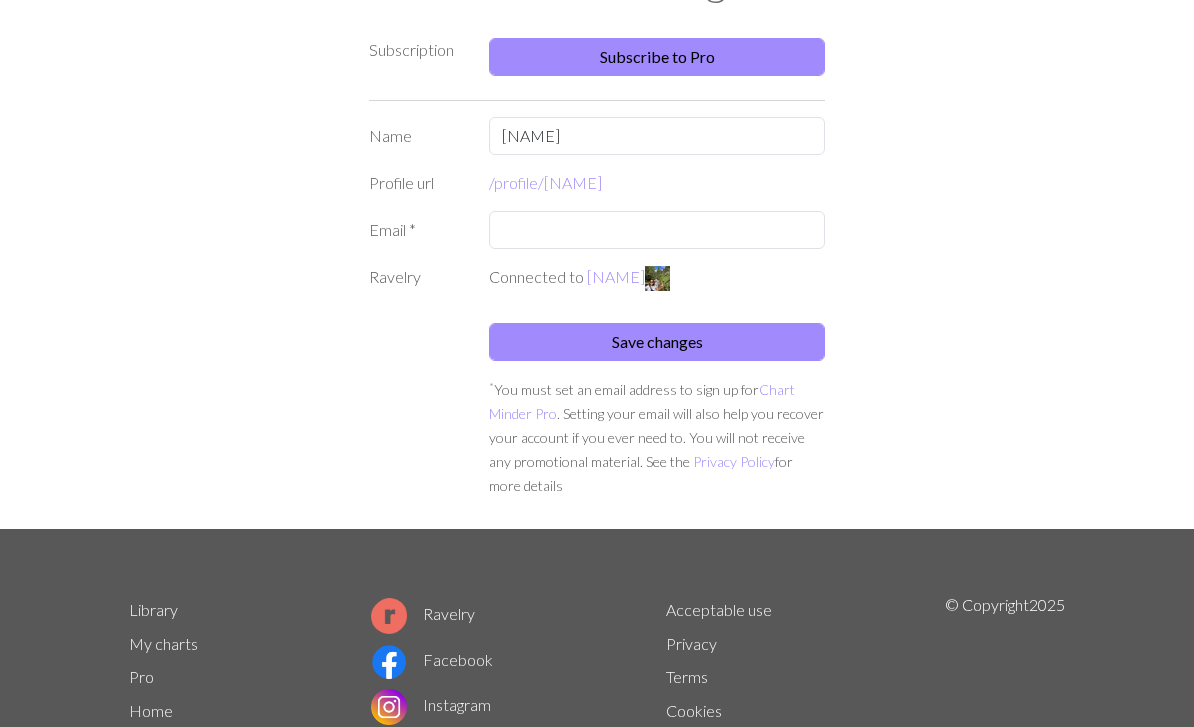 scroll, scrollTop: 0, scrollLeft: 0, axis: both 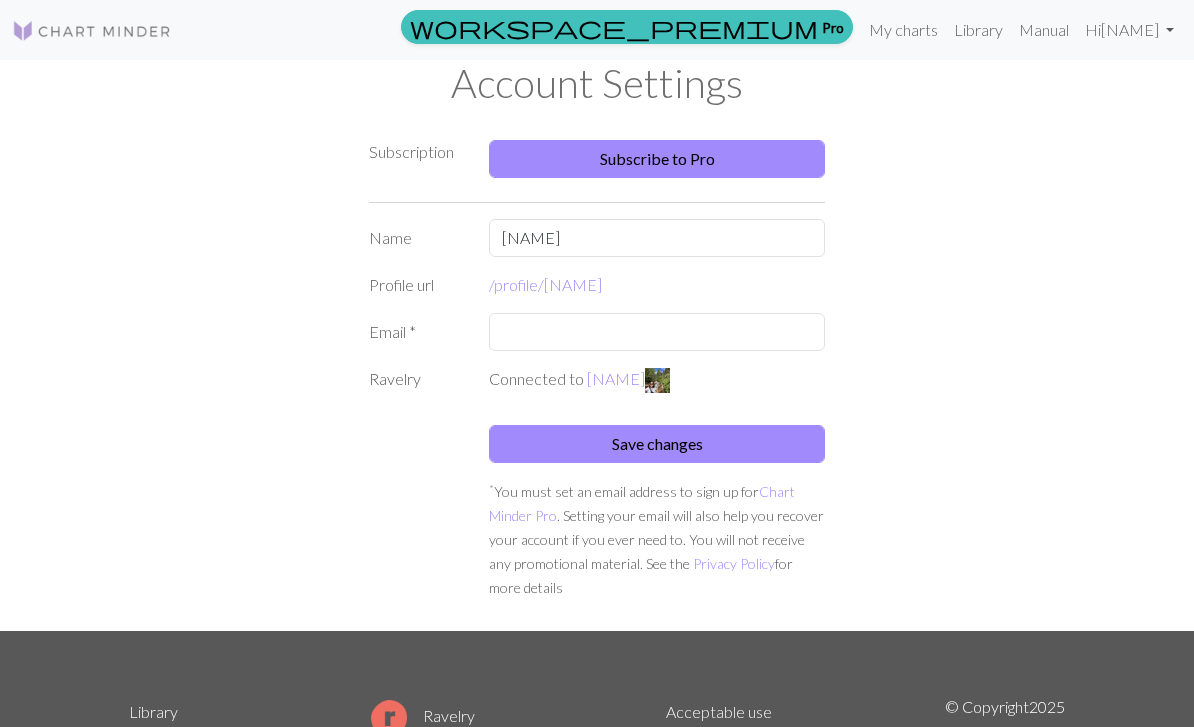 click on "My charts" at bounding box center [903, 30] 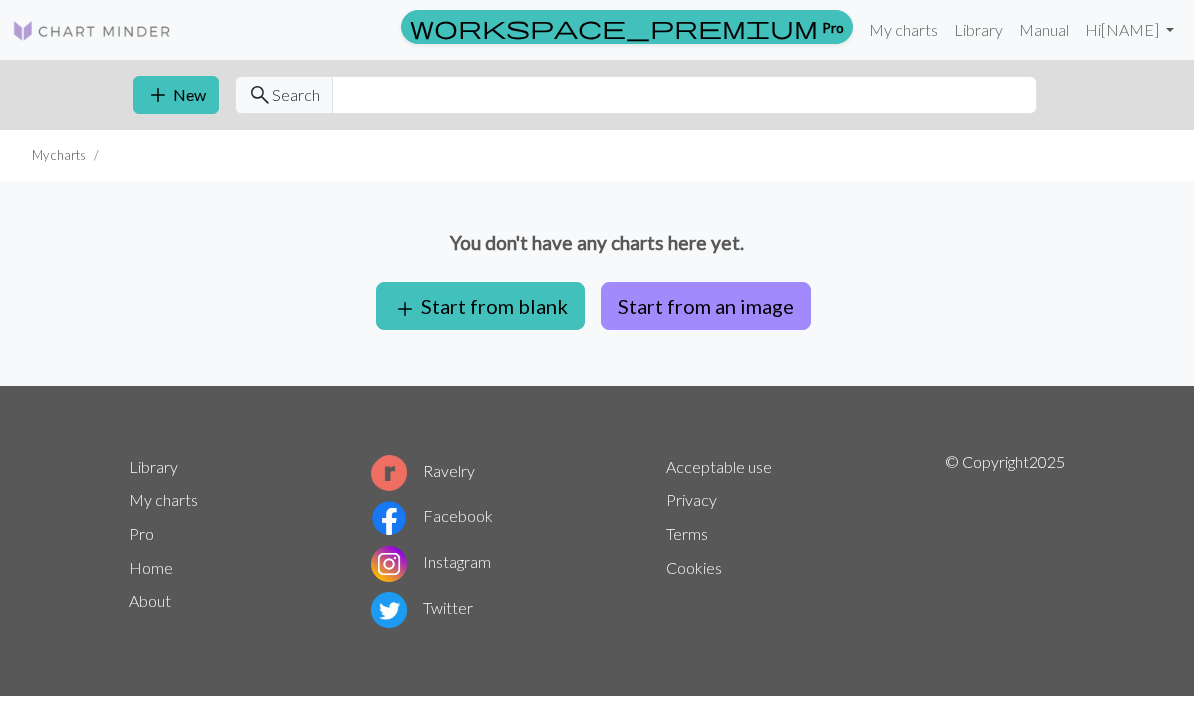 click on "My charts" at bounding box center [903, 30] 